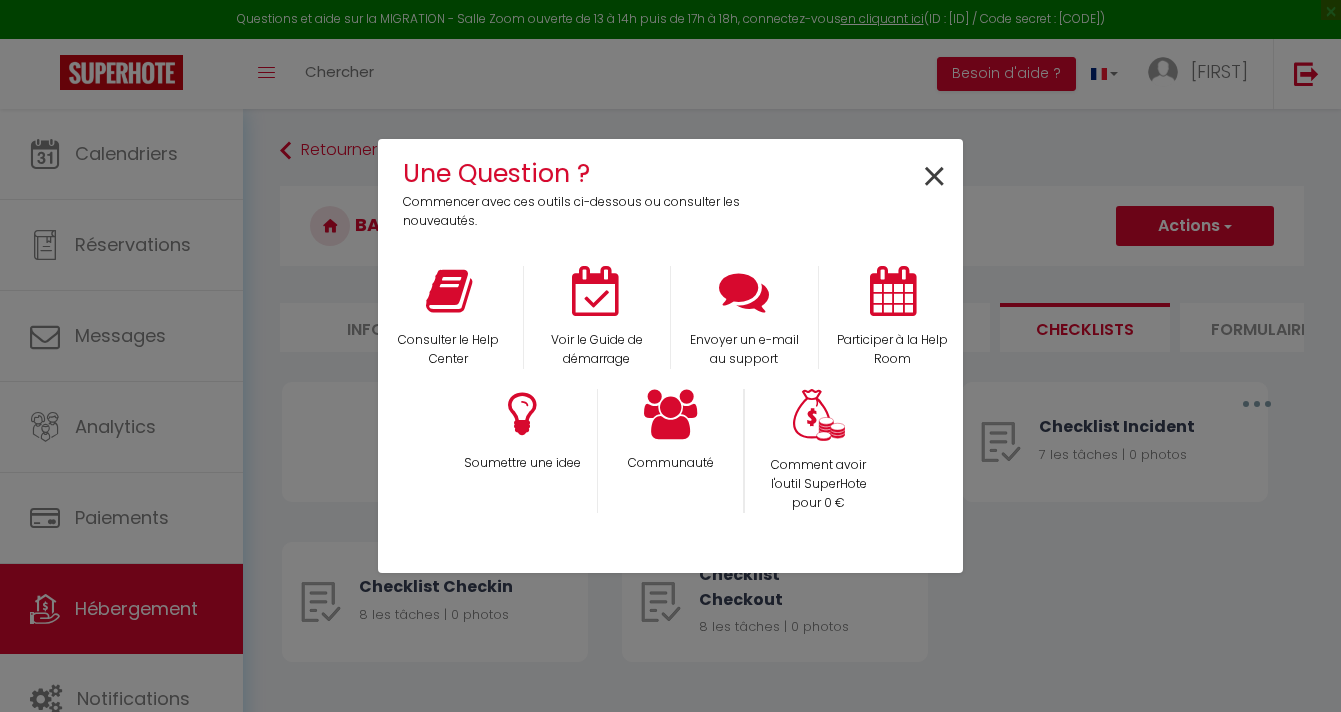 scroll, scrollTop: 0, scrollLeft: 0, axis: both 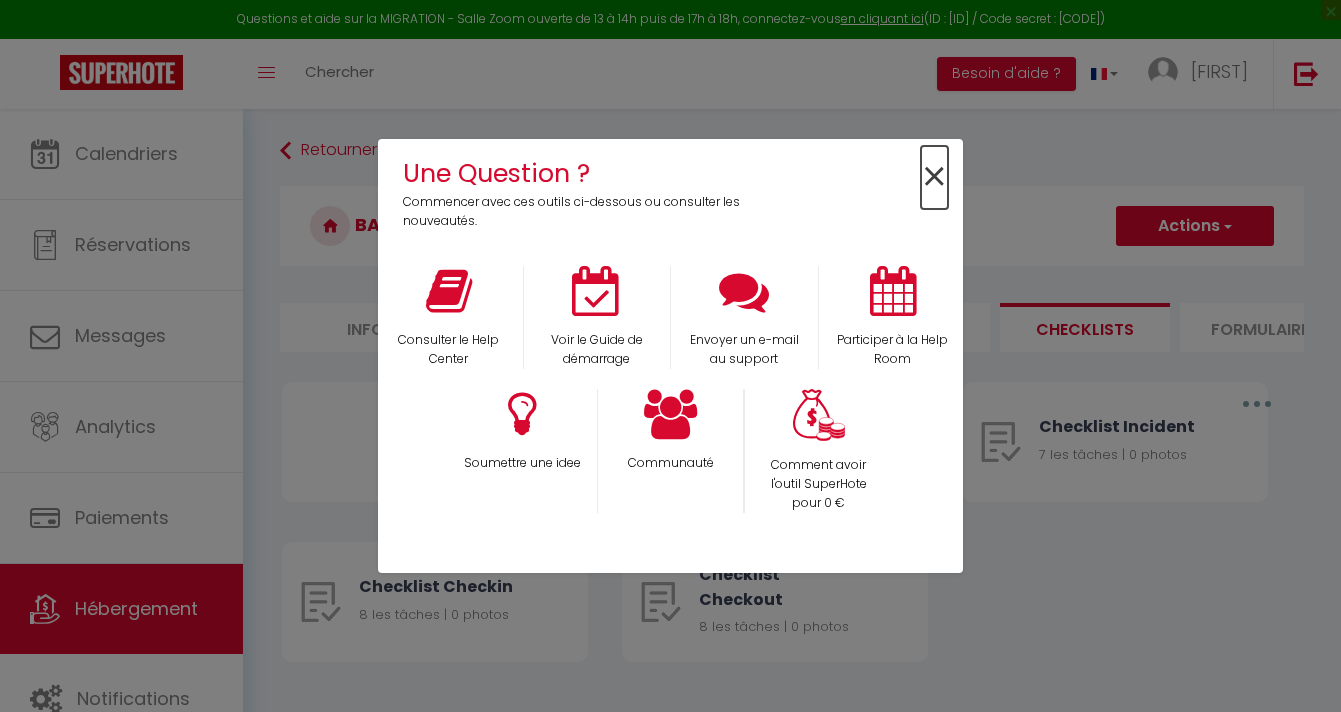 click on "×" at bounding box center (934, 177) 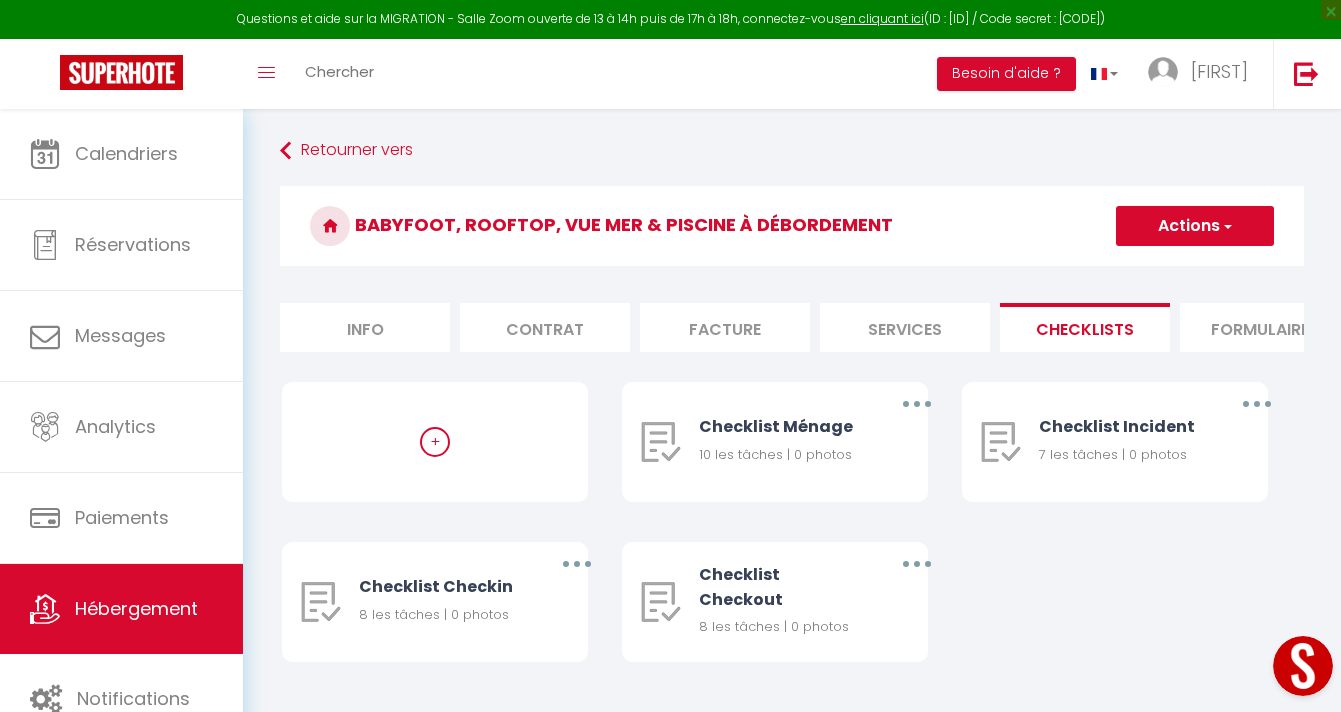 scroll, scrollTop: 0, scrollLeft: 0, axis: both 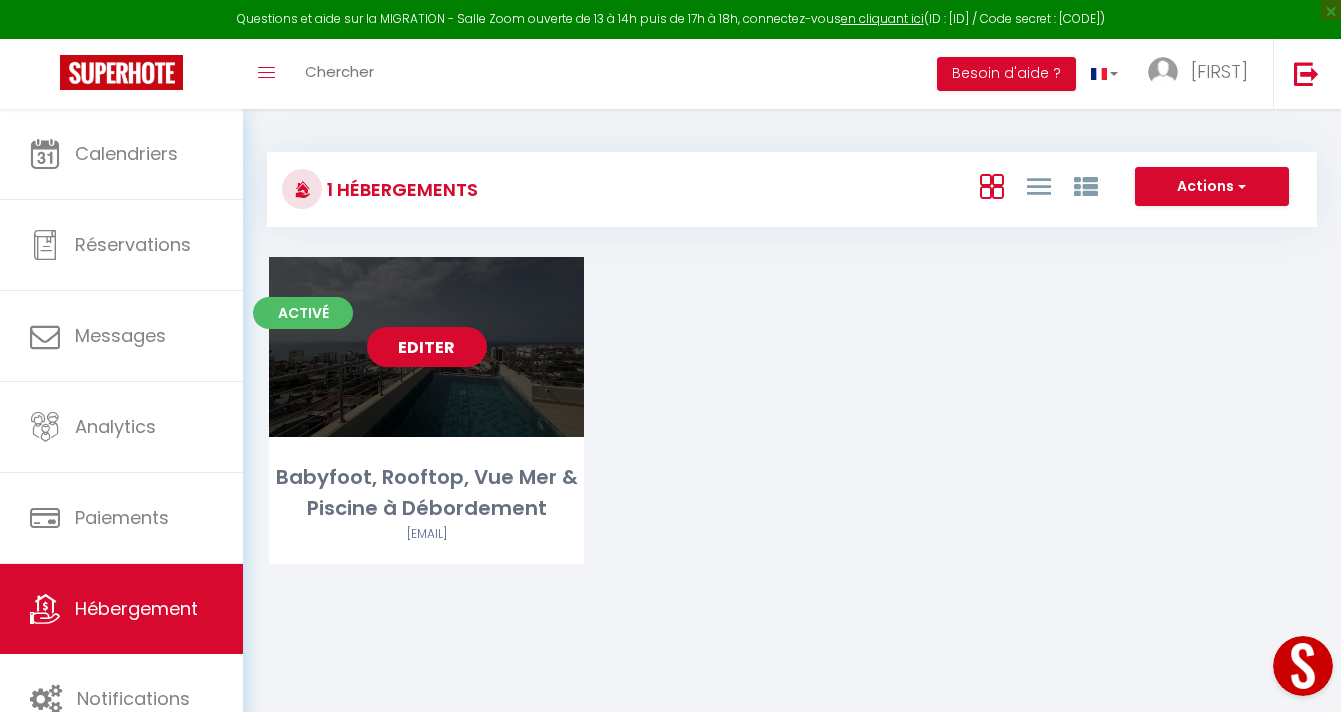 click on "Editer" at bounding box center [427, 347] 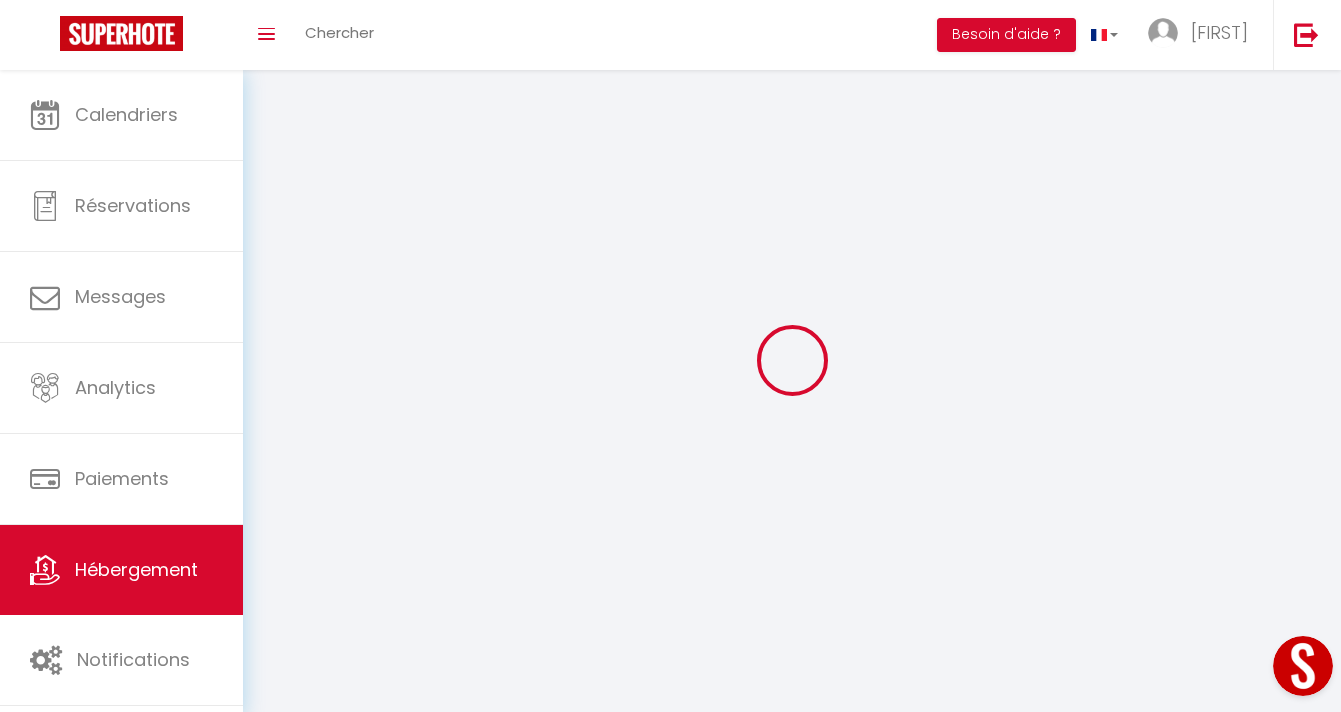 select 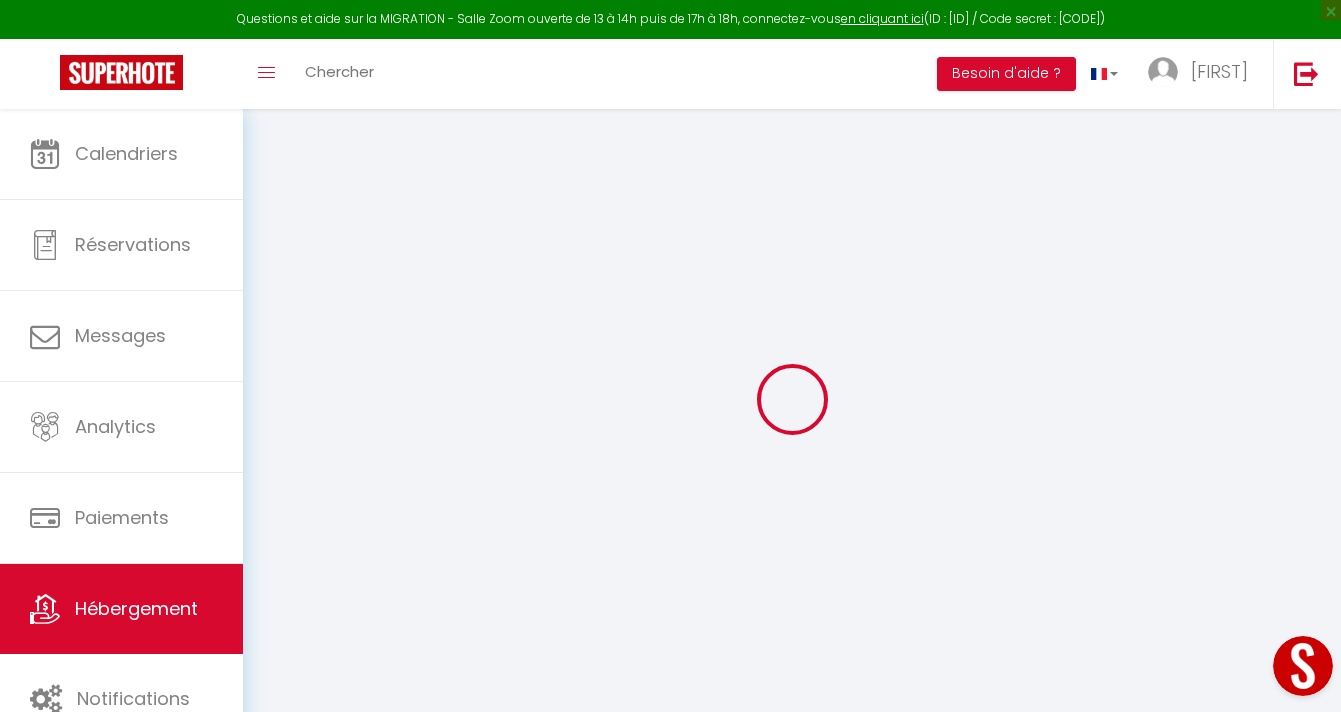 select 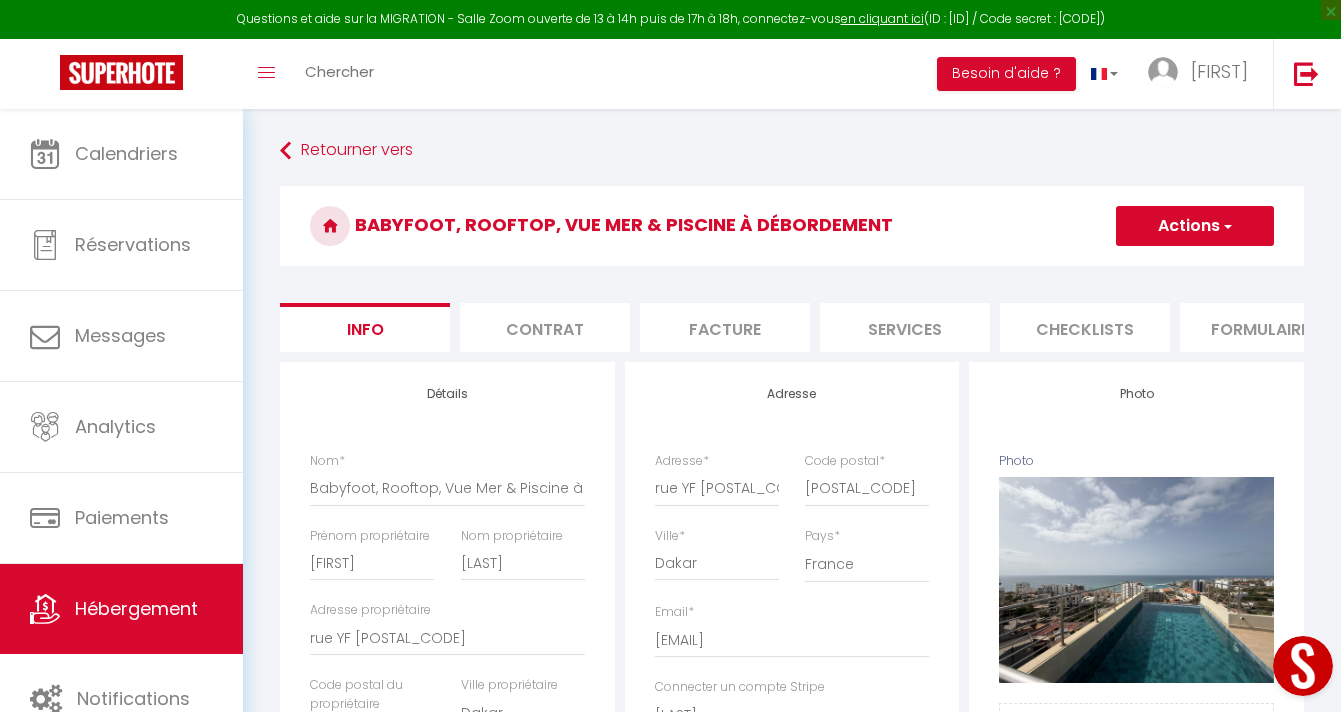 select 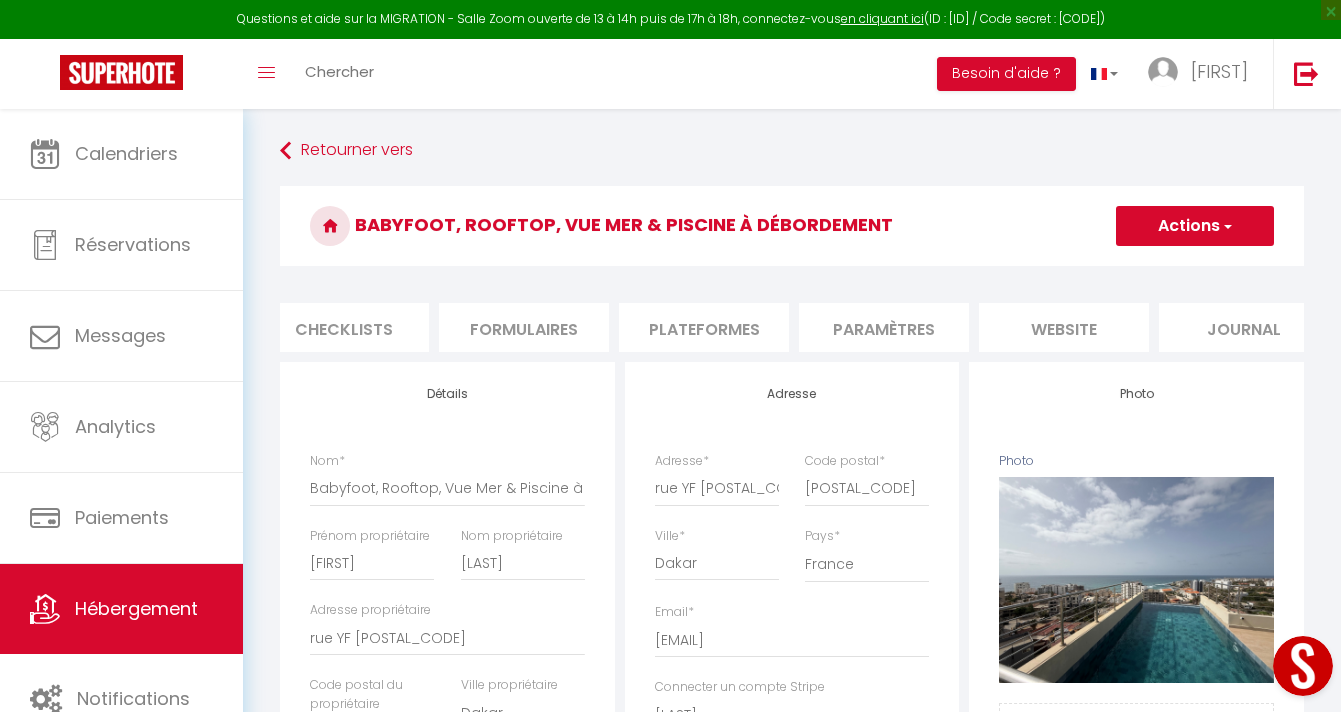 scroll, scrollTop: 0, scrollLeft: 776, axis: horizontal 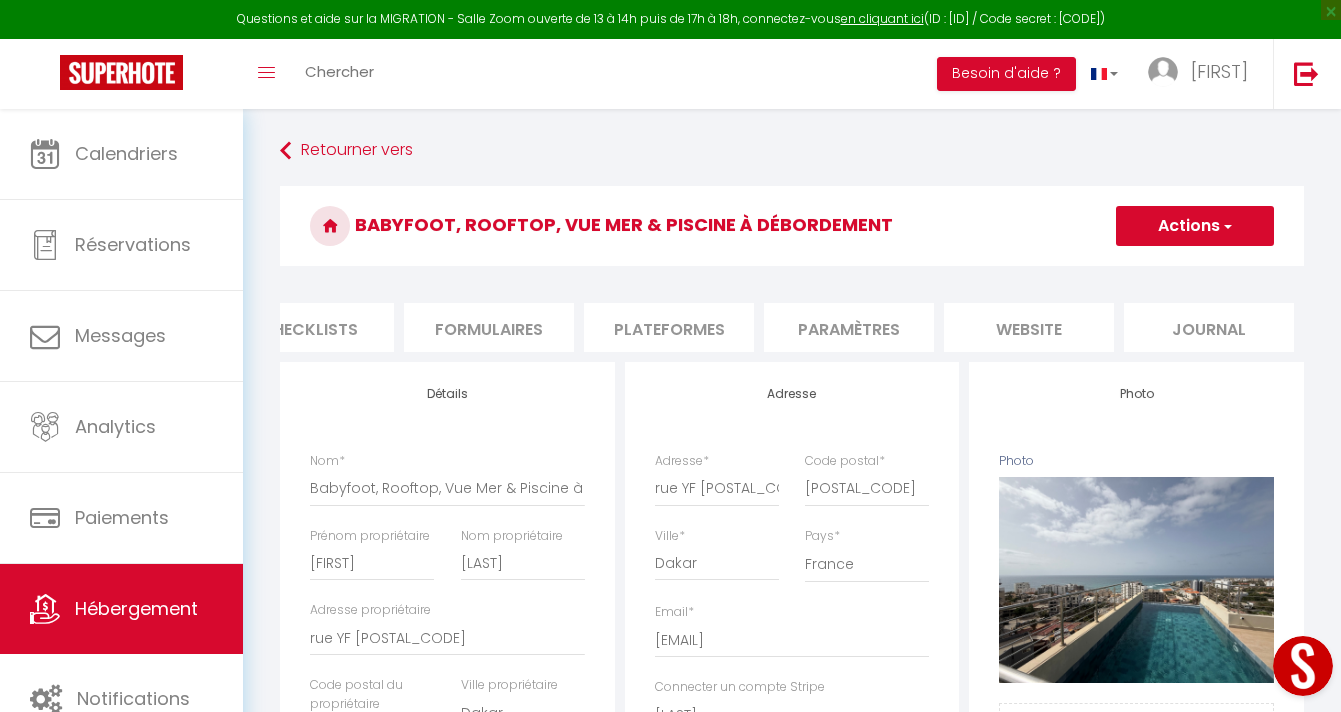 click on "Plateformes" at bounding box center [669, 327] 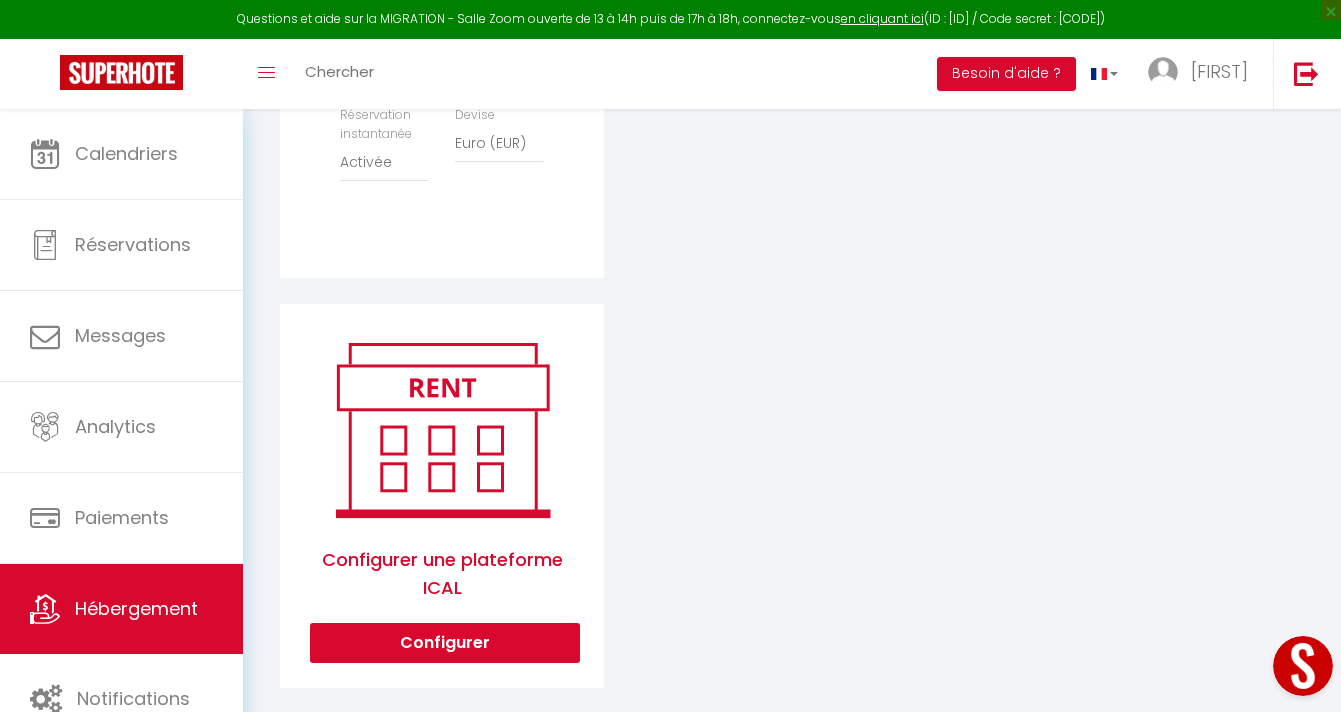 scroll, scrollTop: 839, scrollLeft: 0, axis: vertical 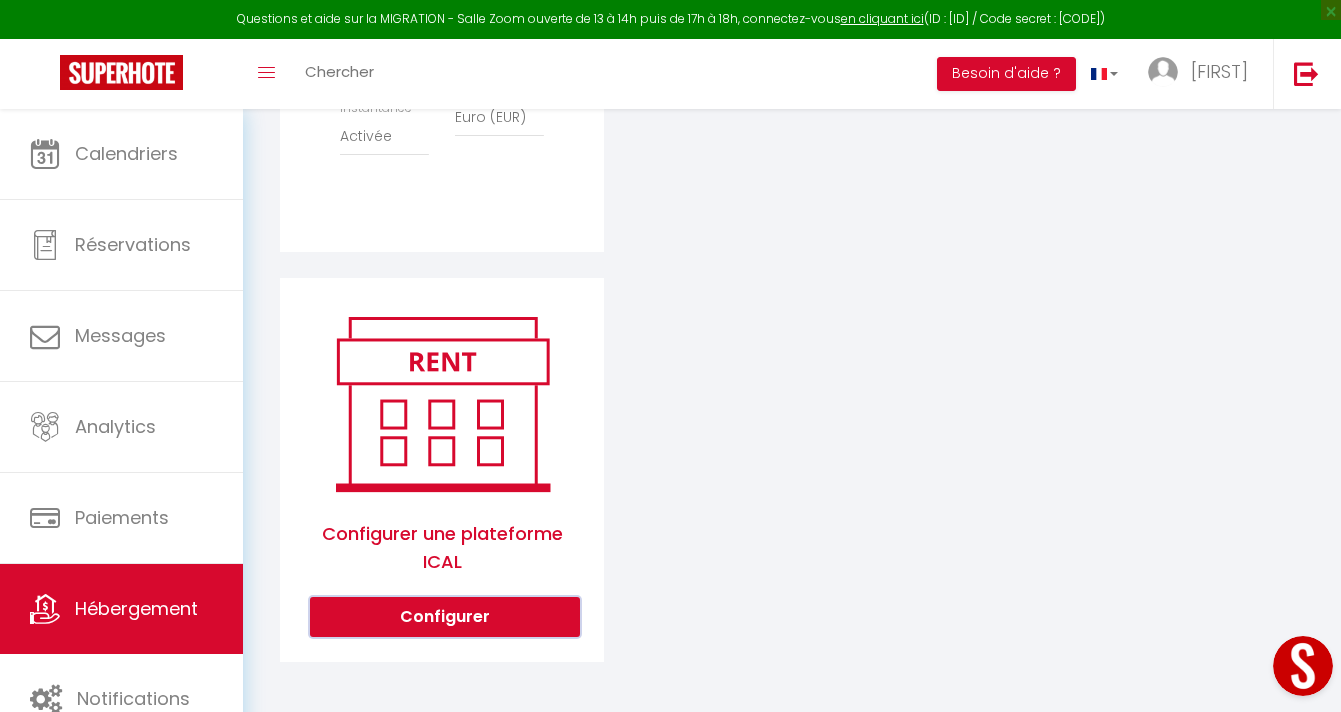 click on "Configurer" at bounding box center [445, 617] 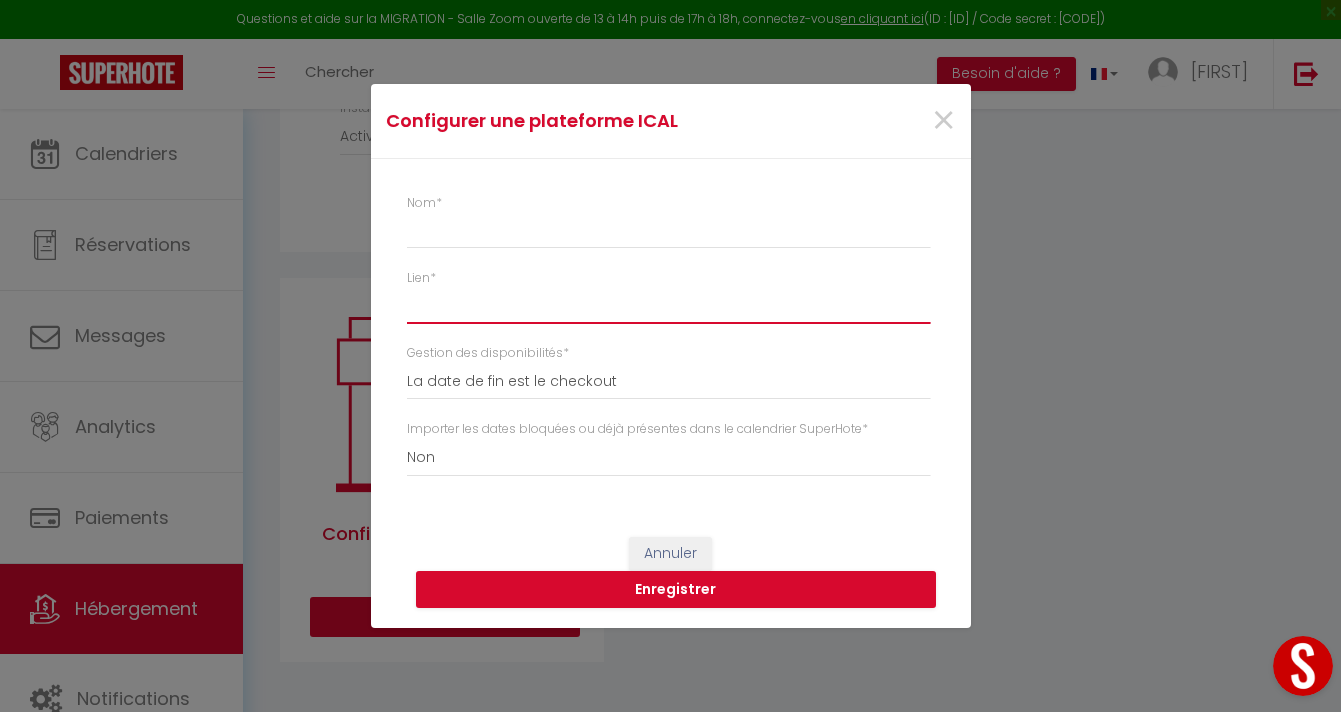 click on "Lien
*" at bounding box center (668, 305) 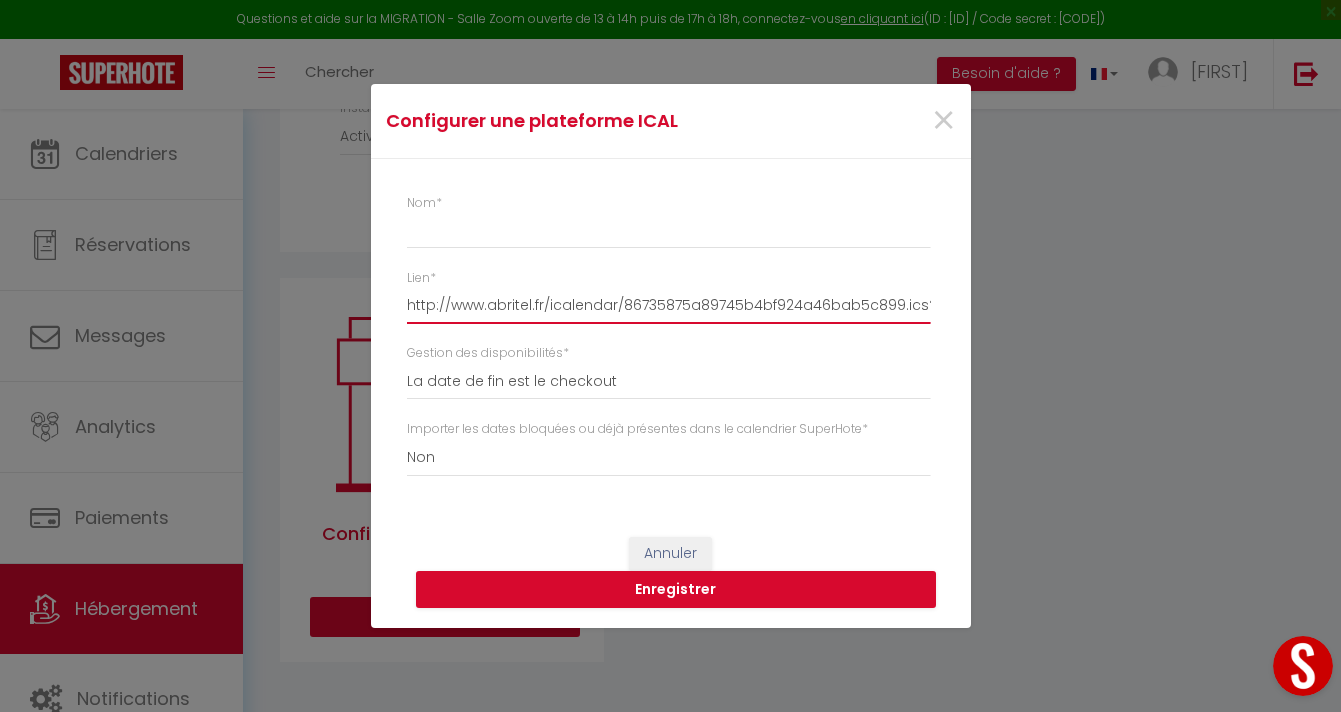 scroll, scrollTop: 0, scrollLeft: 85, axis: horizontal 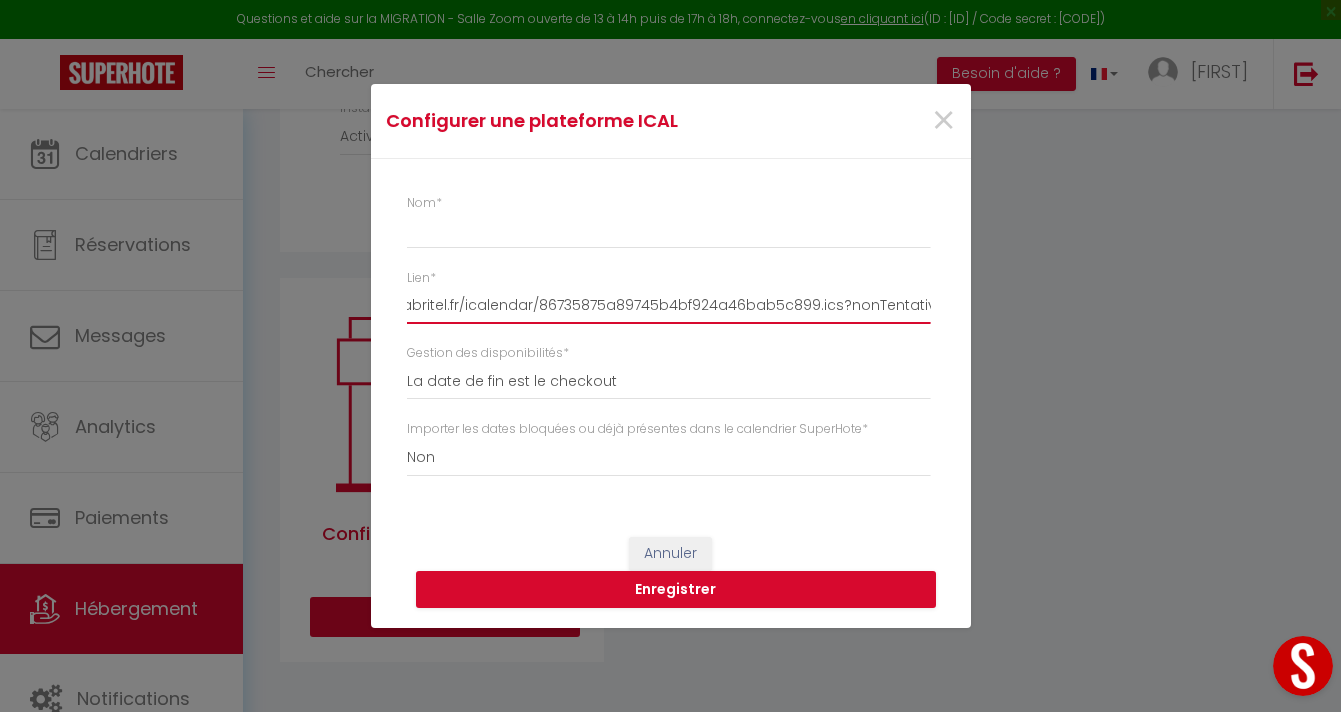 type on "http://www.abritel.fr/icalendar/86735875a89745b4bf924a46bab5c899.ics?nonTentative" 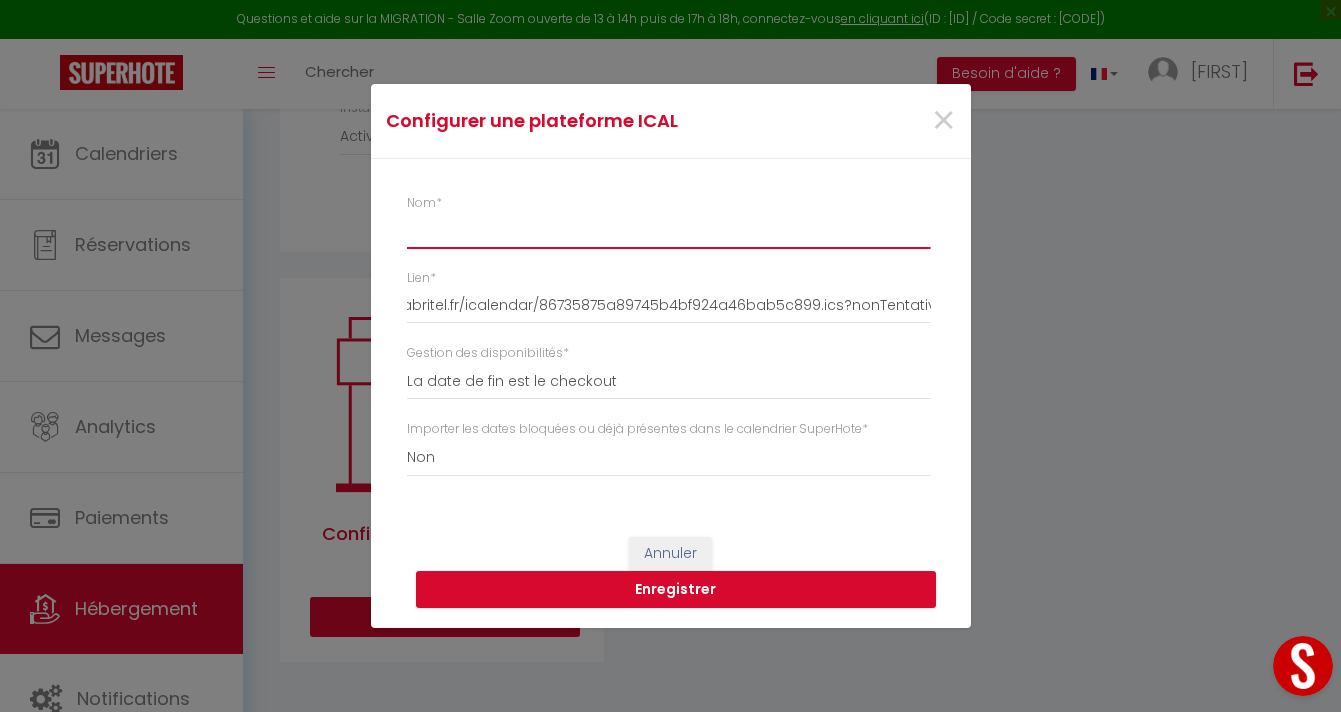 click on "Nom
*" at bounding box center [668, 231] 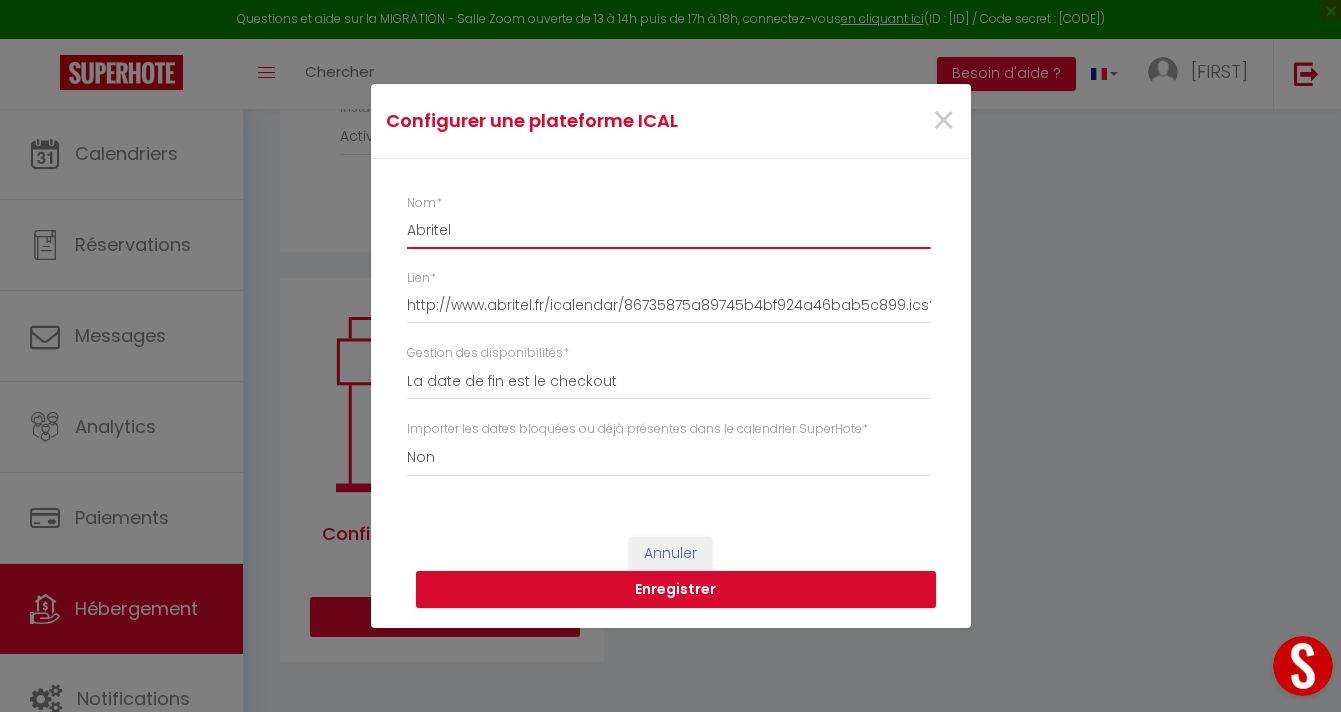 type on "Abritel" 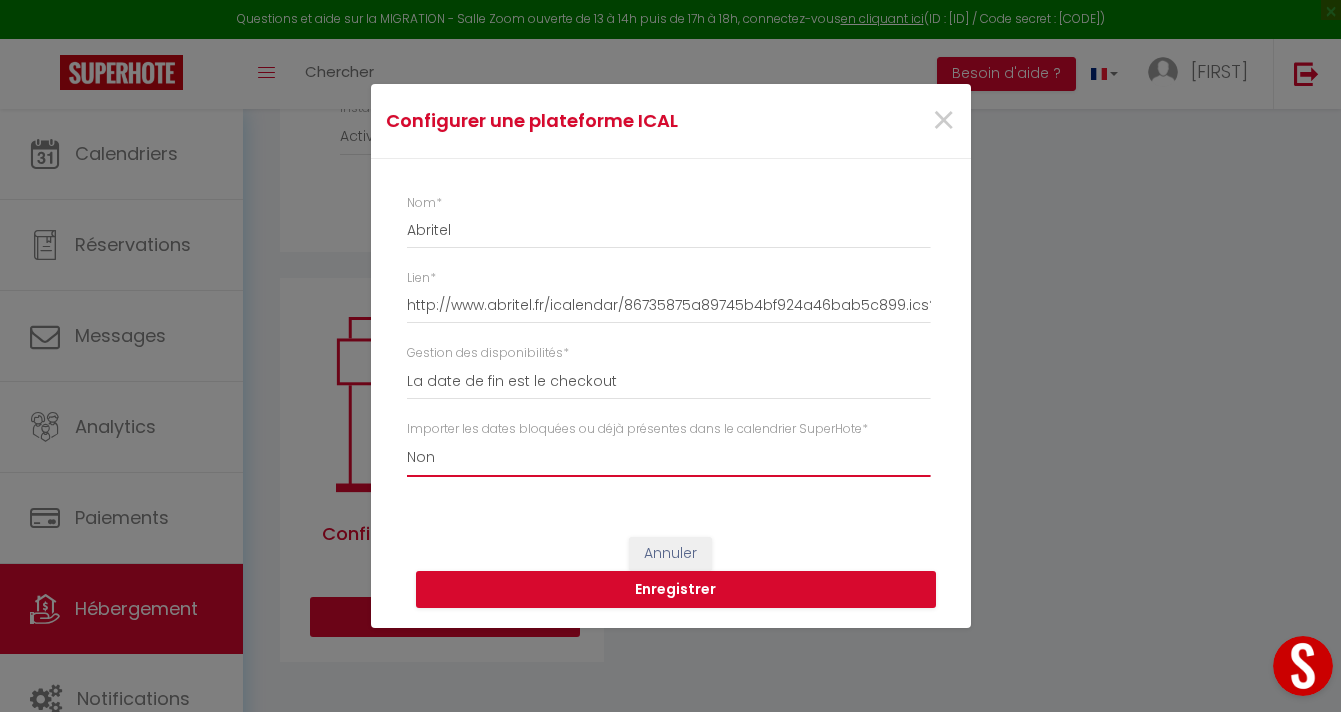 click on "Oui
Non" at bounding box center (668, 458) 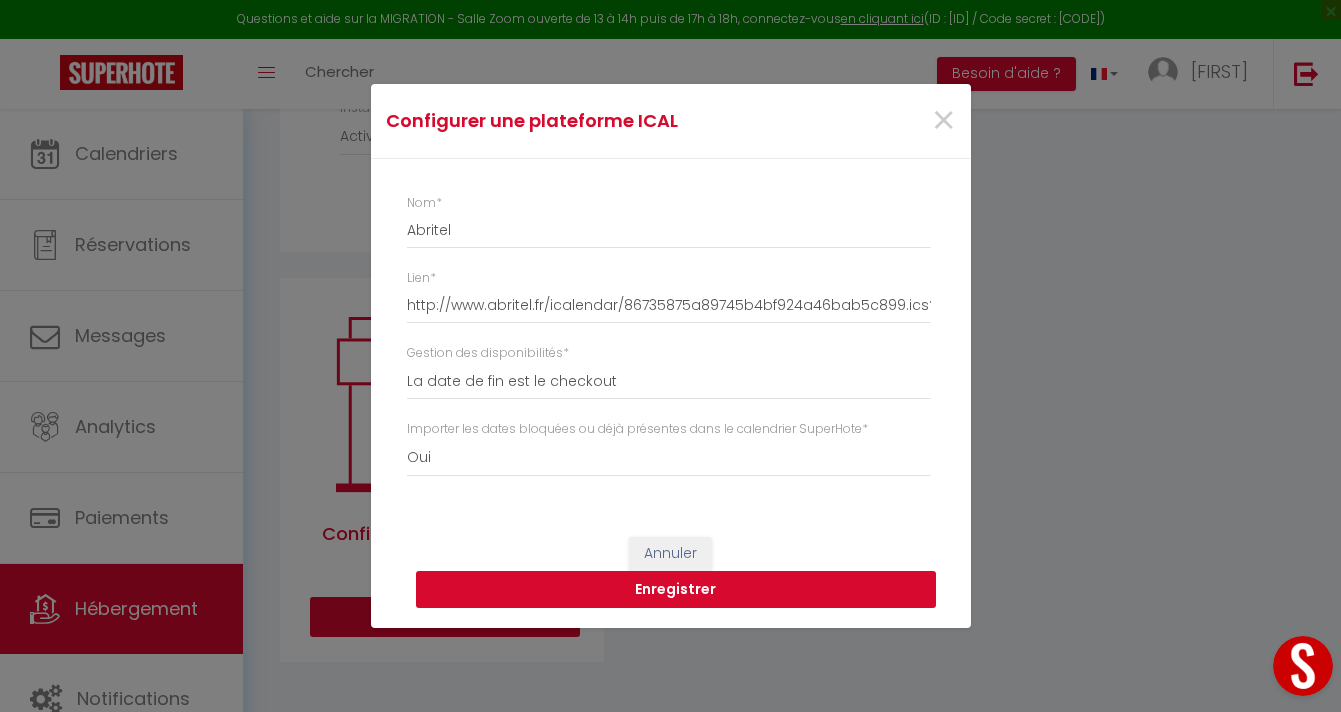 click on "Enregistrer" at bounding box center [676, 590] 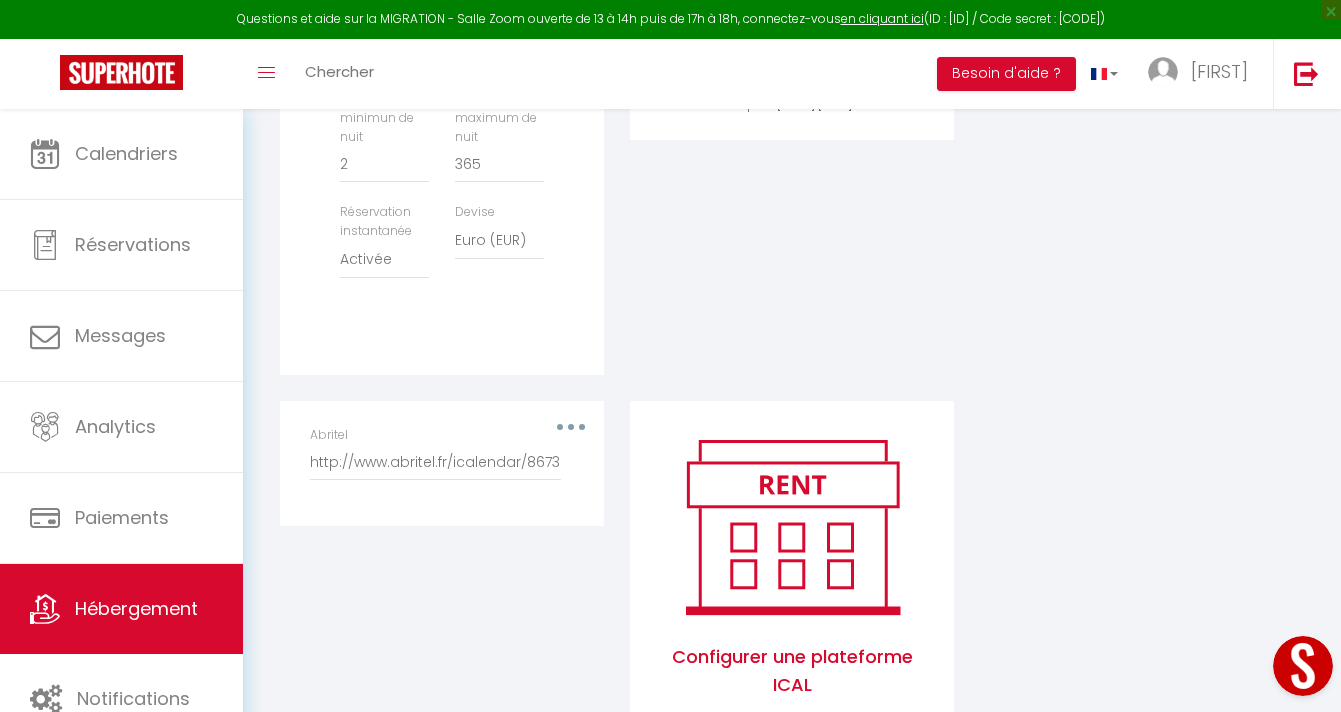 scroll, scrollTop: 839, scrollLeft: 0, axis: vertical 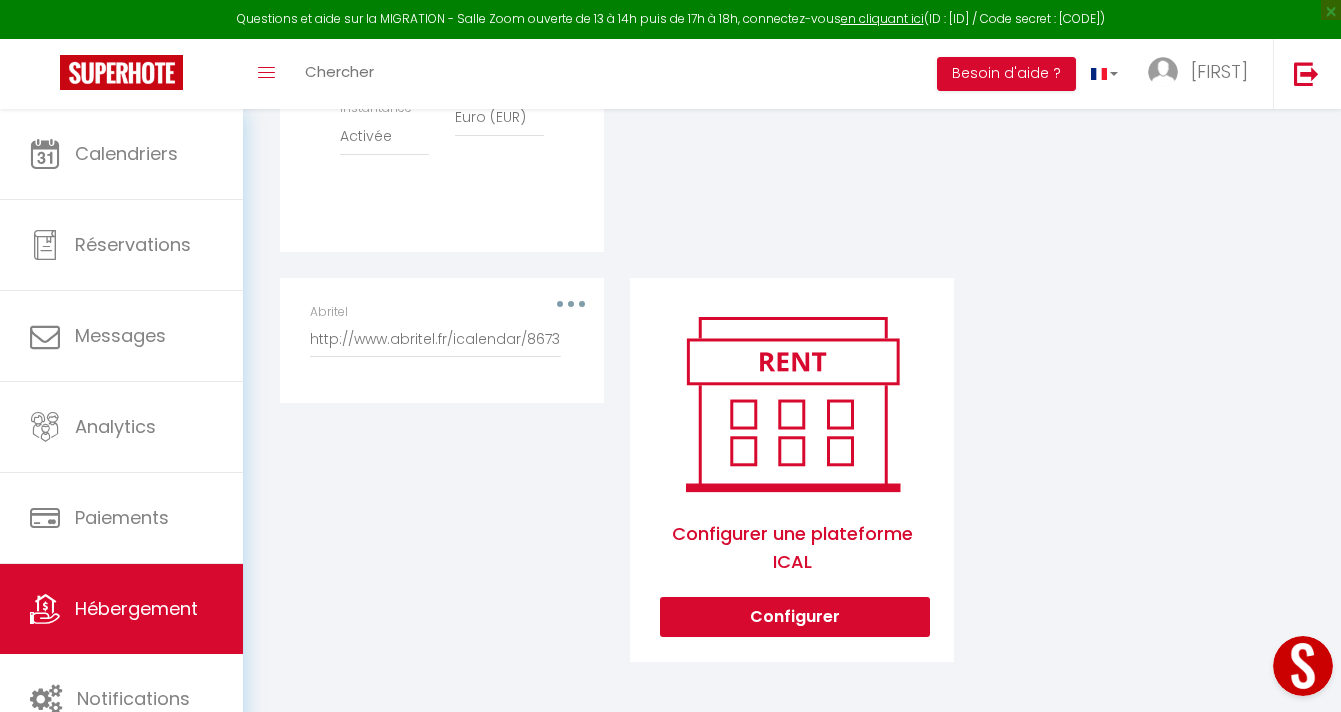 click on "Abritel
http://www.abritel.fr/icalendar/86735875a89745b4bf924a46bab5c899.ics?nonTentative" at bounding box center [442, 330] 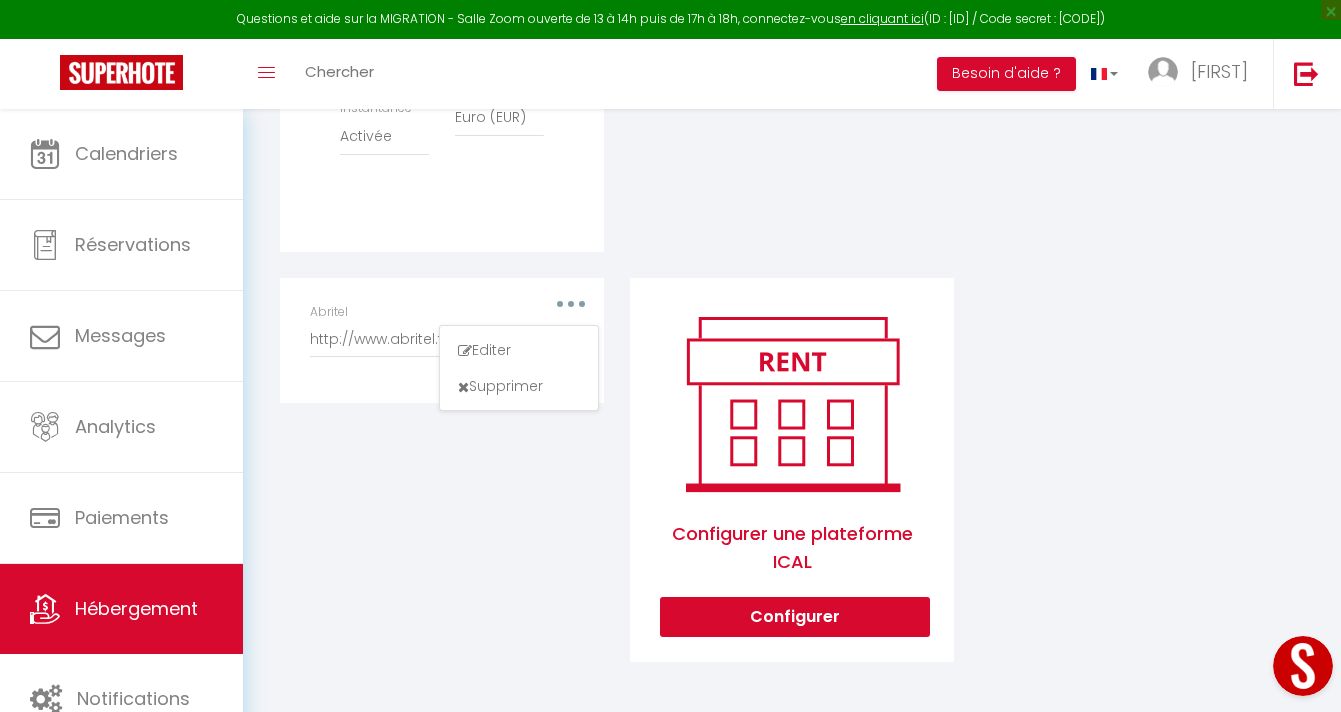 click on "Activé
Configurer Booking.com   Attention : les frais supplémentaires (frais de ménage, caution...) doivent être renseignés dans Booking.com
Configurer
Connecté avec le compte Booking.com depuis
[DATE] [TIME]" at bounding box center (792, -100) 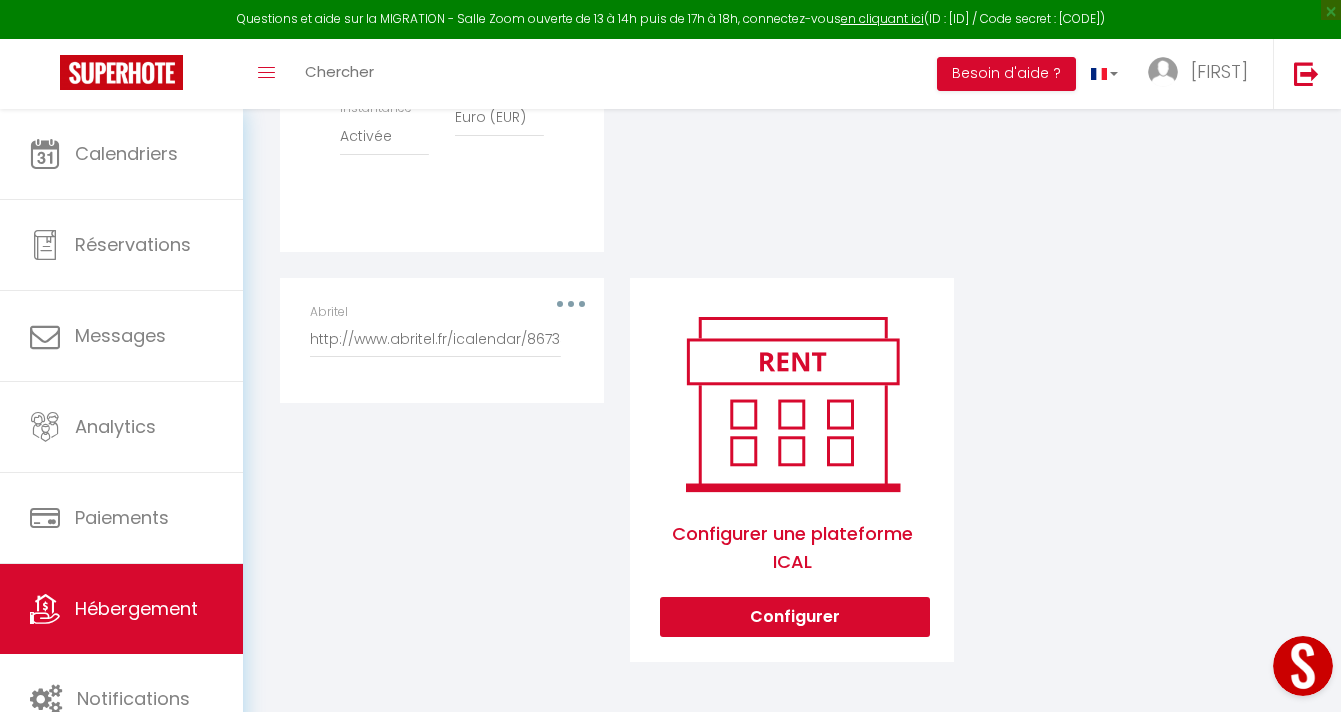 click at bounding box center (571, 304) 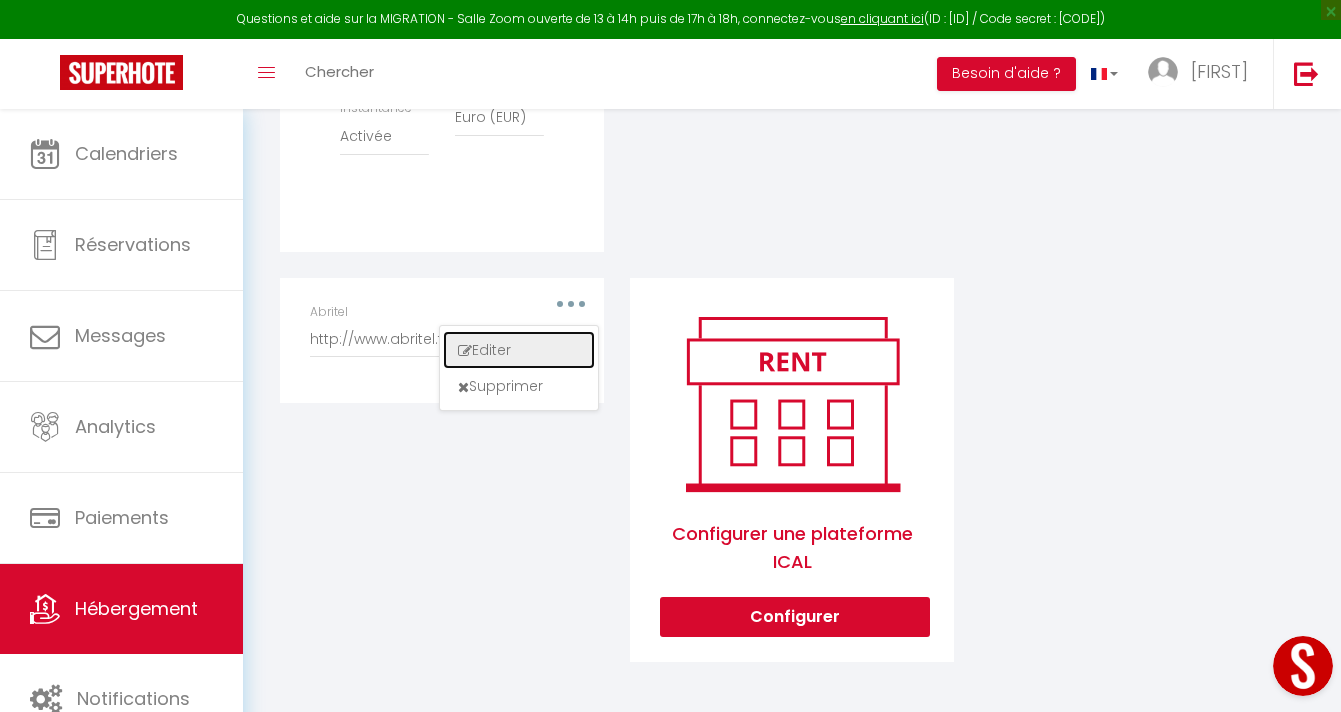 click on "Editer" at bounding box center [519, 350] 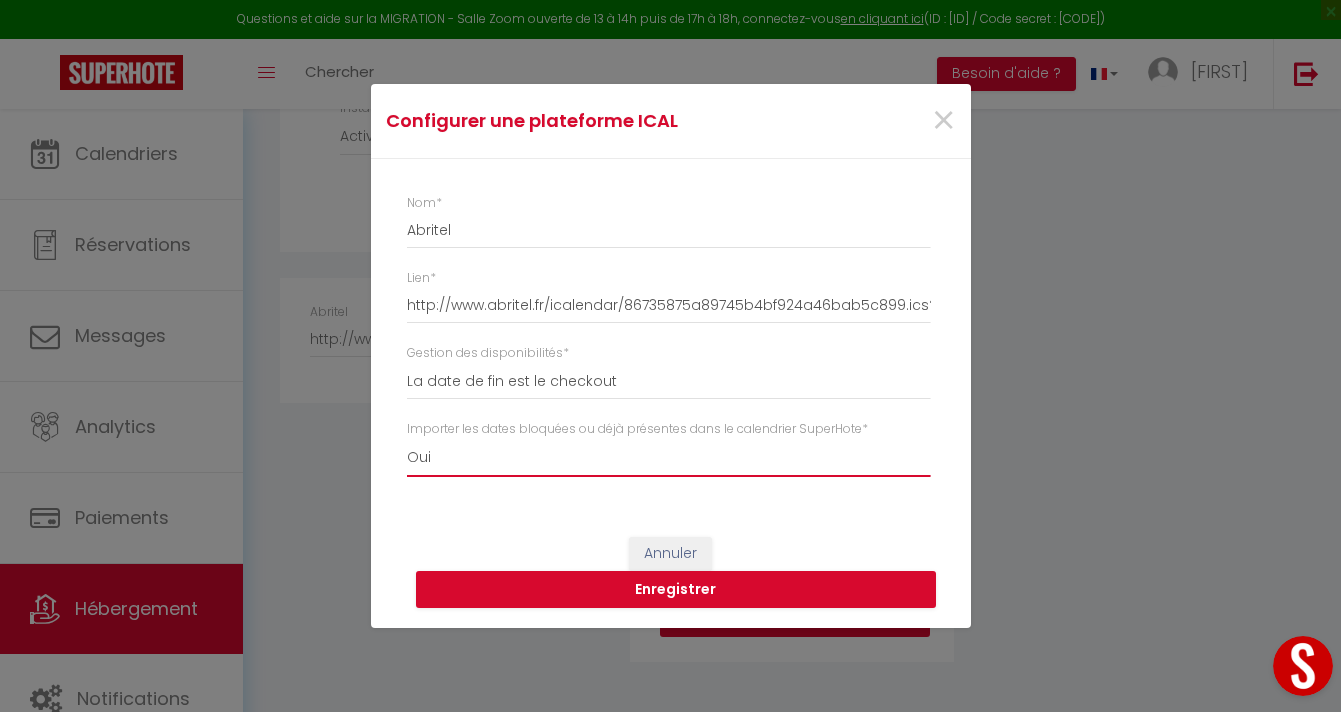 click on "Oui
Non" at bounding box center [668, 458] 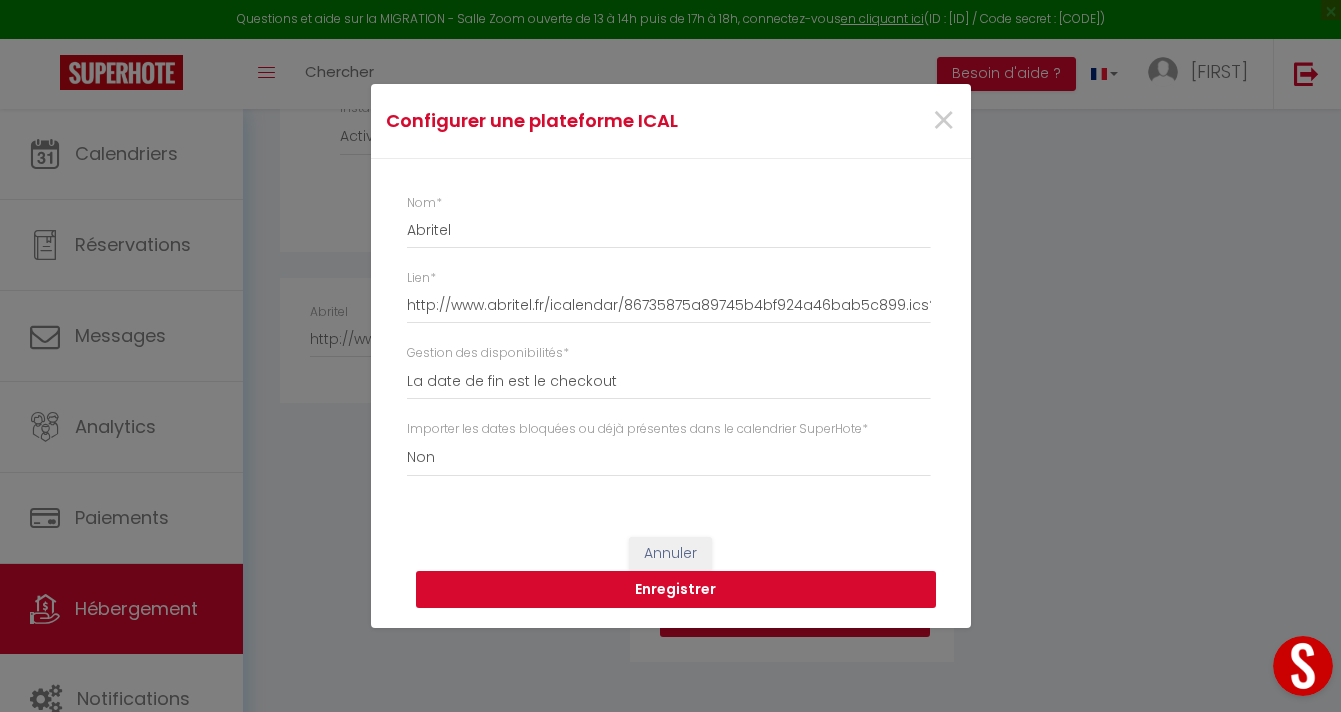click on "Enregistrer" at bounding box center [676, 590] 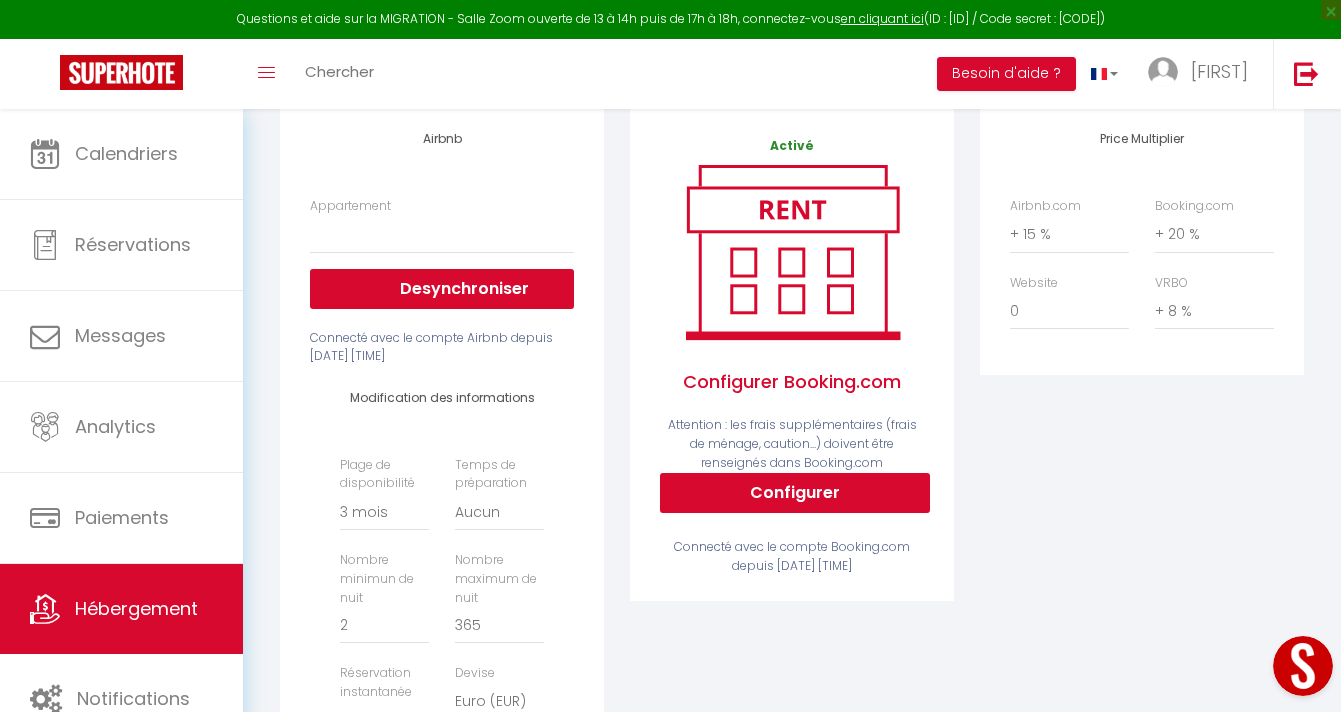 scroll, scrollTop: 0, scrollLeft: 0, axis: both 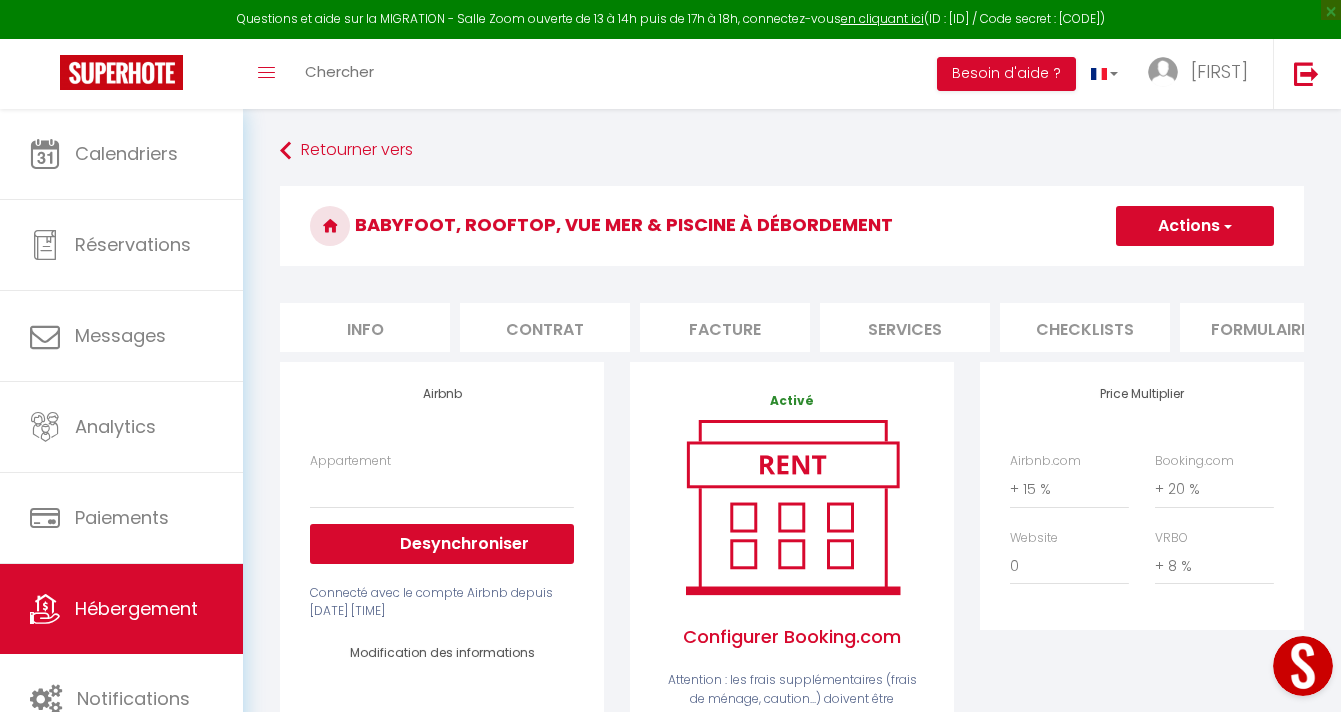 click on "Info" at bounding box center [365, 327] 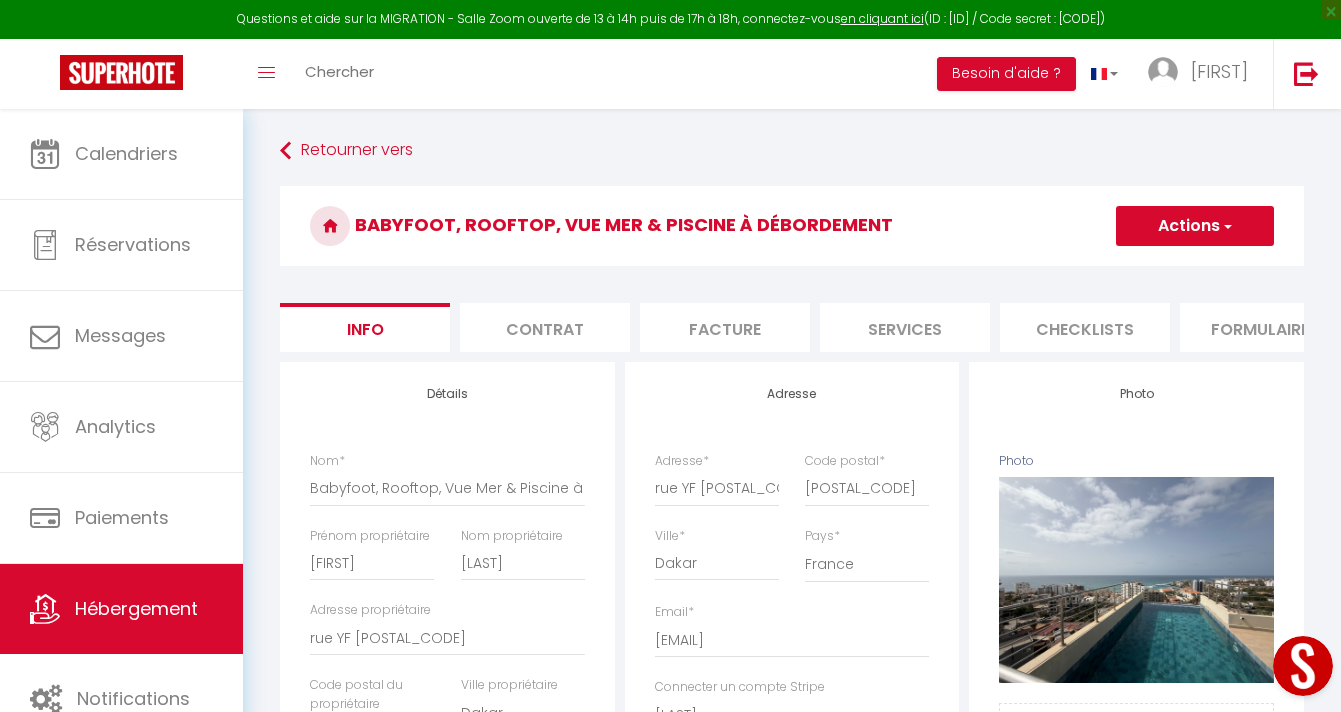 select 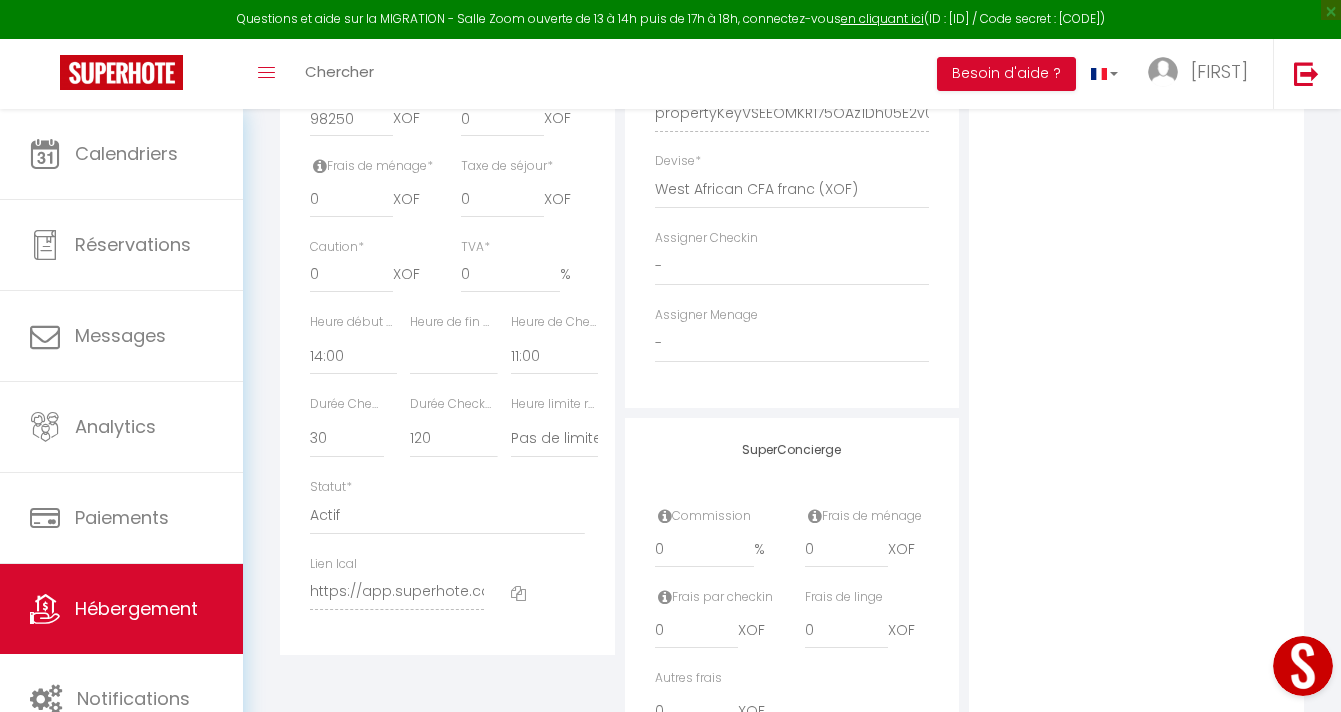 scroll, scrollTop: 1050, scrollLeft: 0, axis: vertical 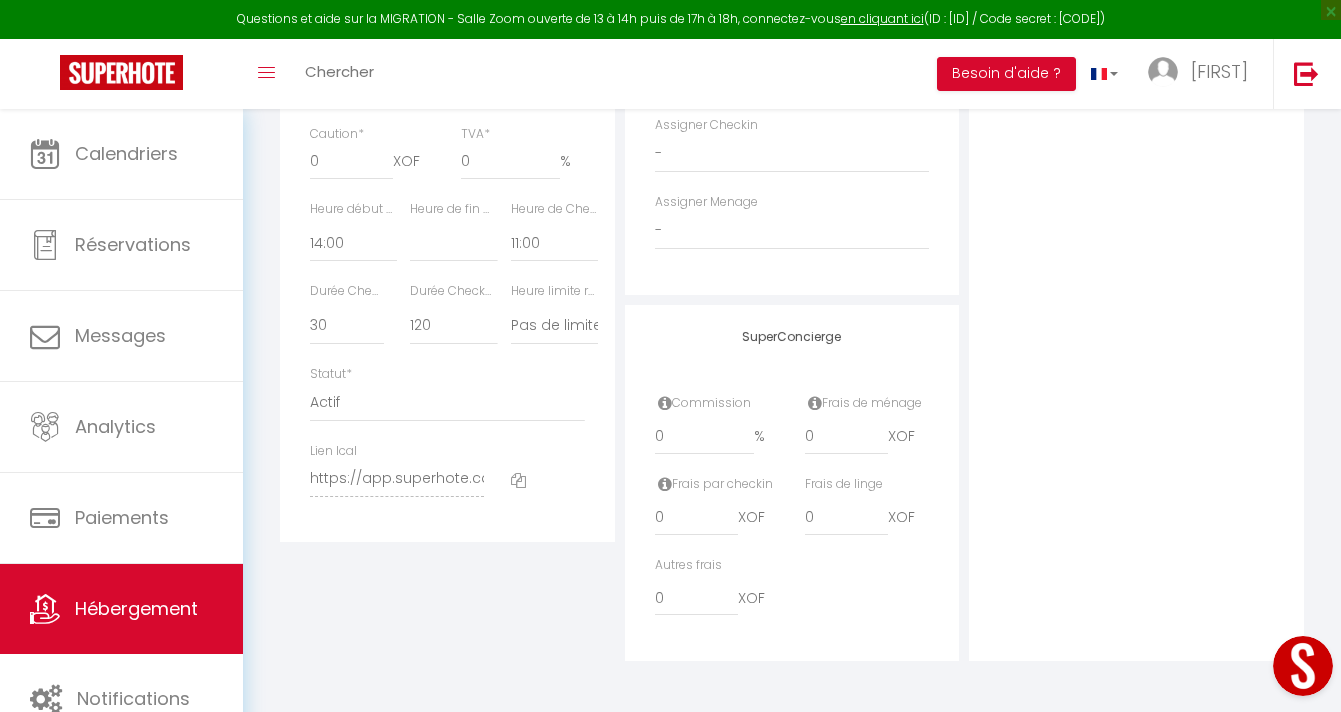 click at bounding box center [518, 480] 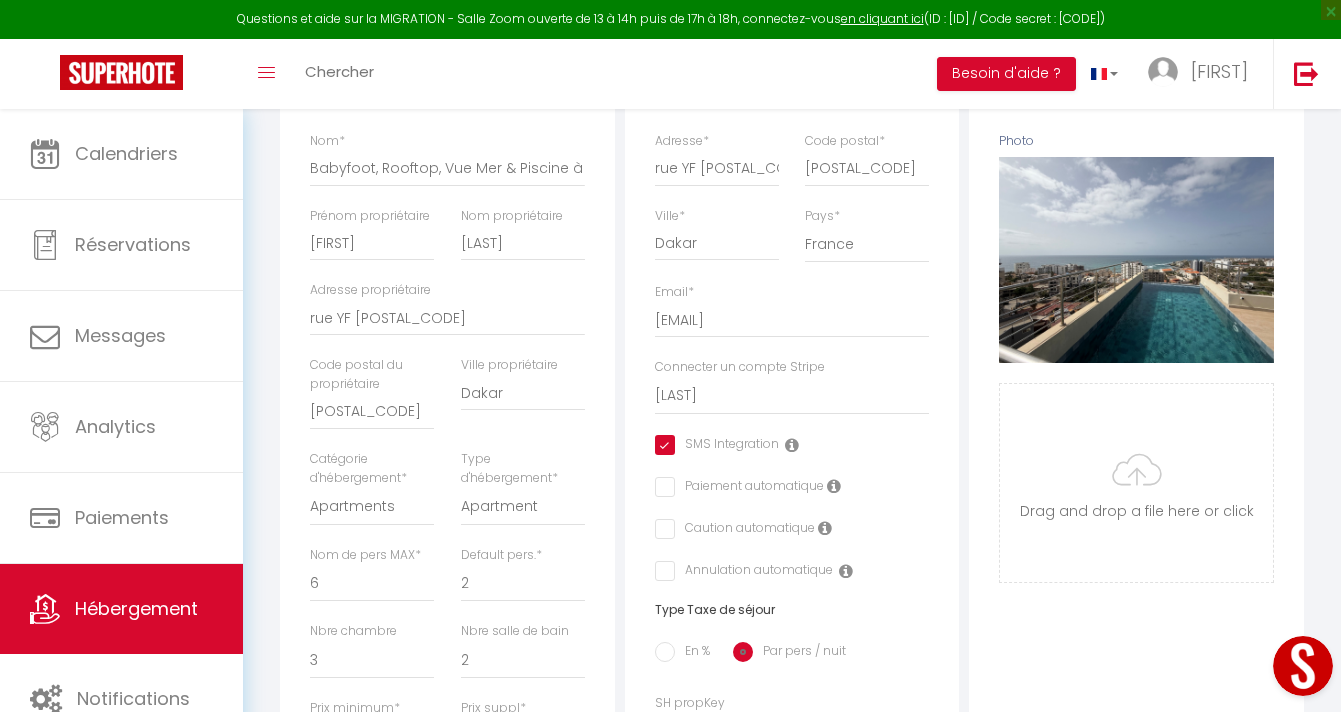 scroll, scrollTop: 0, scrollLeft: 0, axis: both 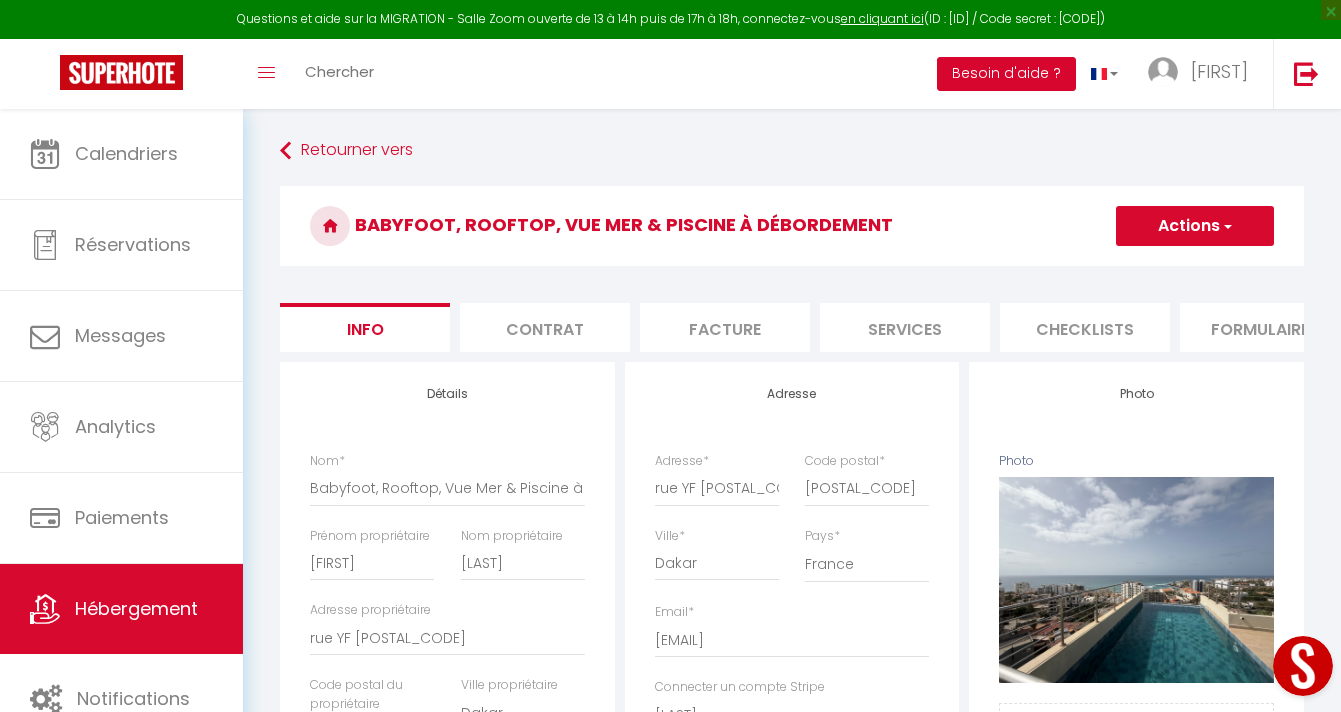 click on "Besoin d'aide ?" at bounding box center [1006, 74] 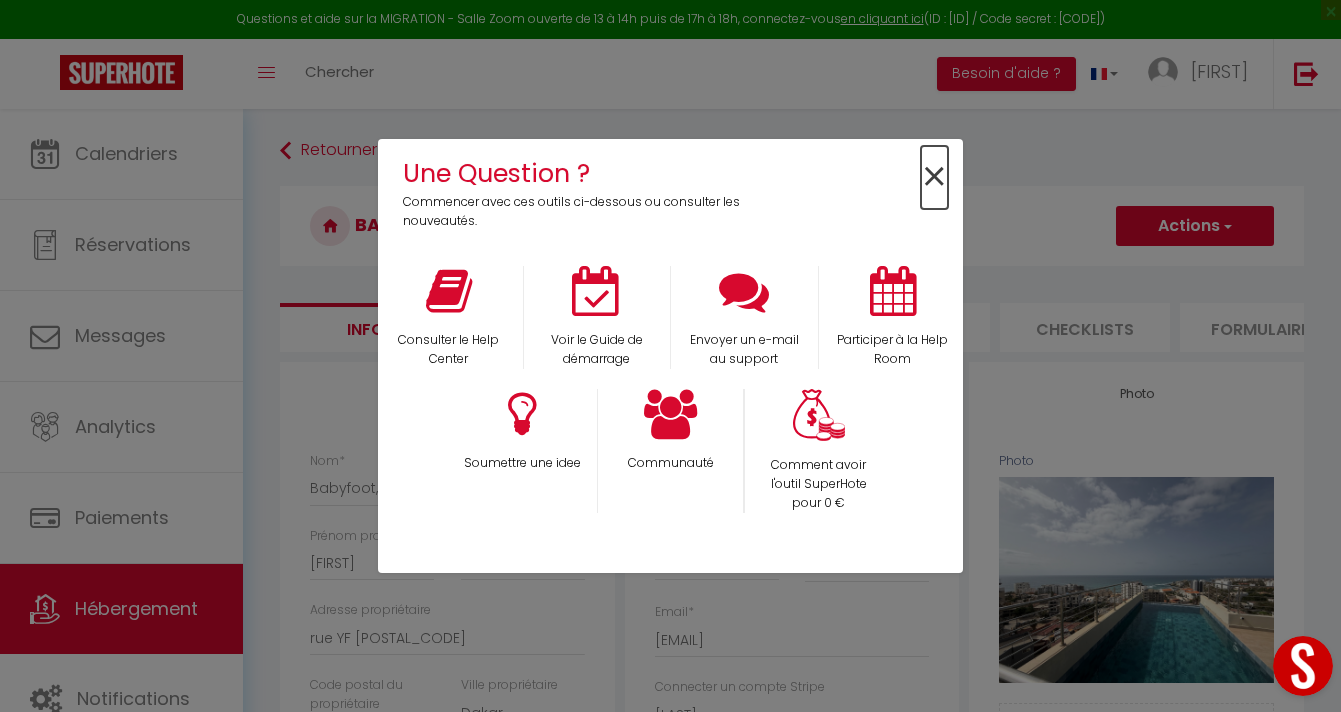 click on "×" at bounding box center [934, 177] 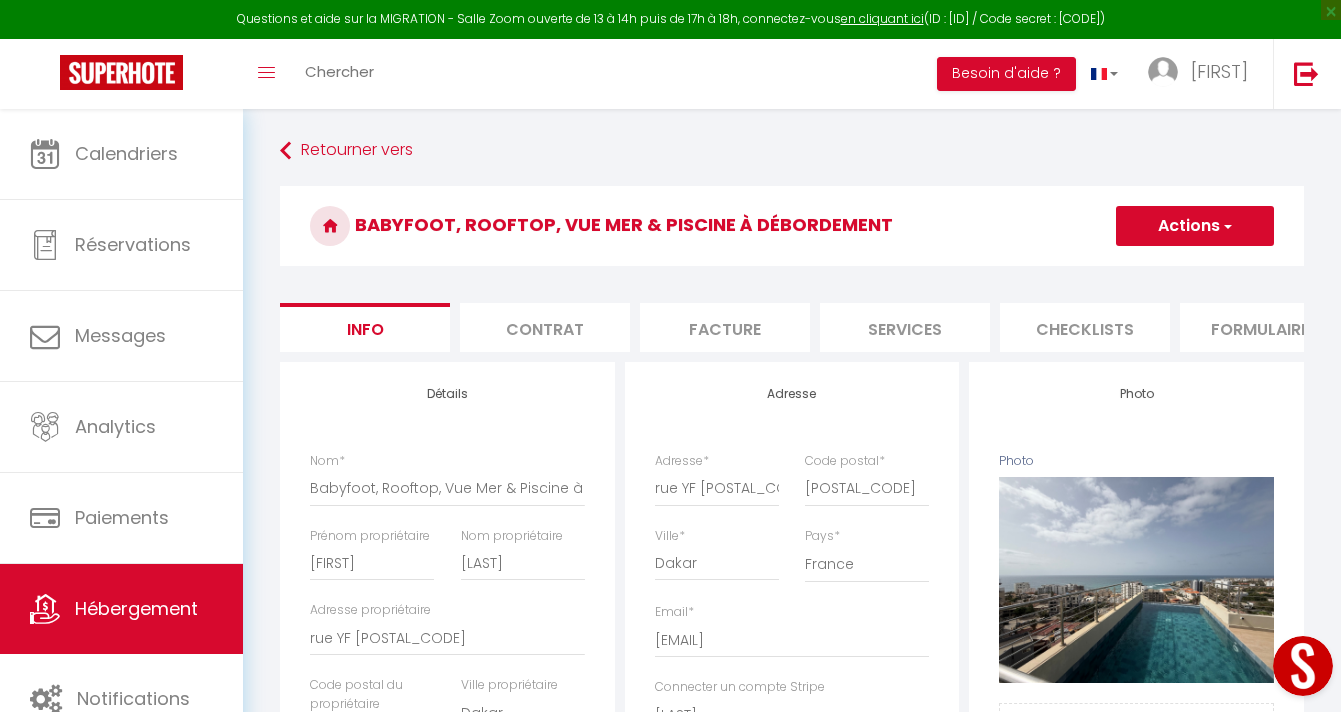 click at bounding box center [1303, 666] 